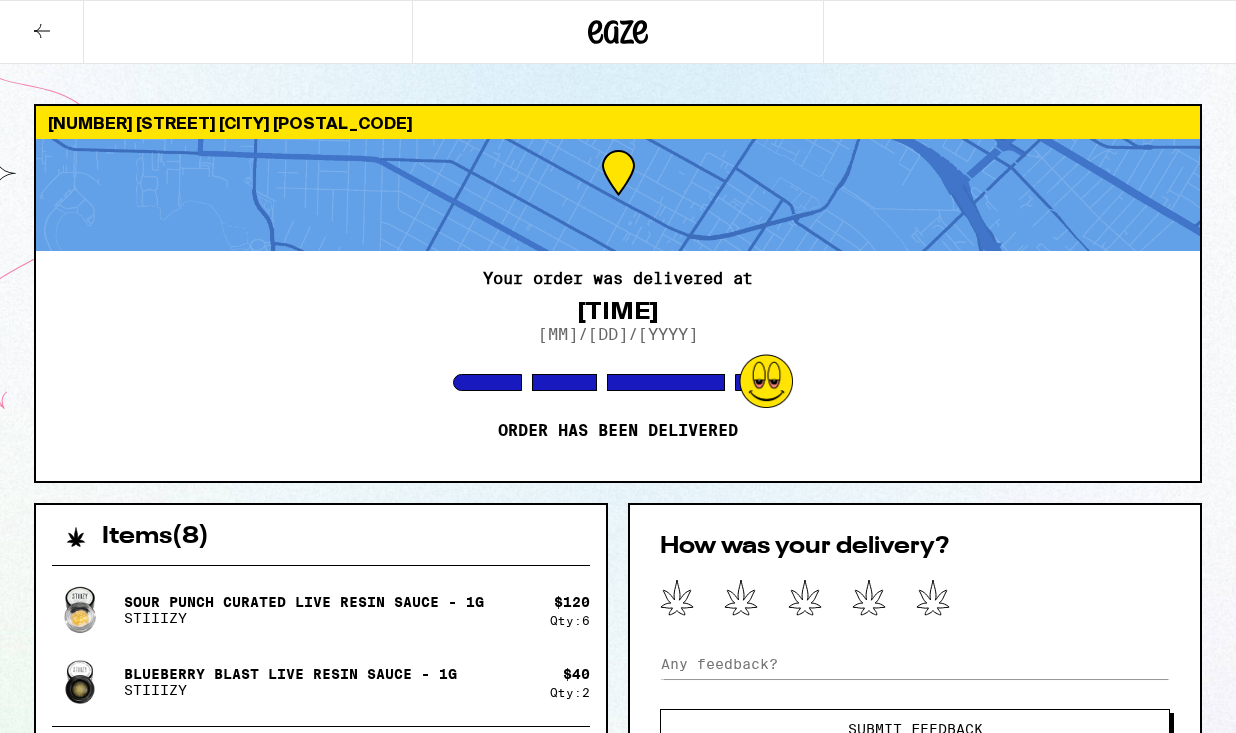 scroll, scrollTop: 0, scrollLeft: 0, axis: both 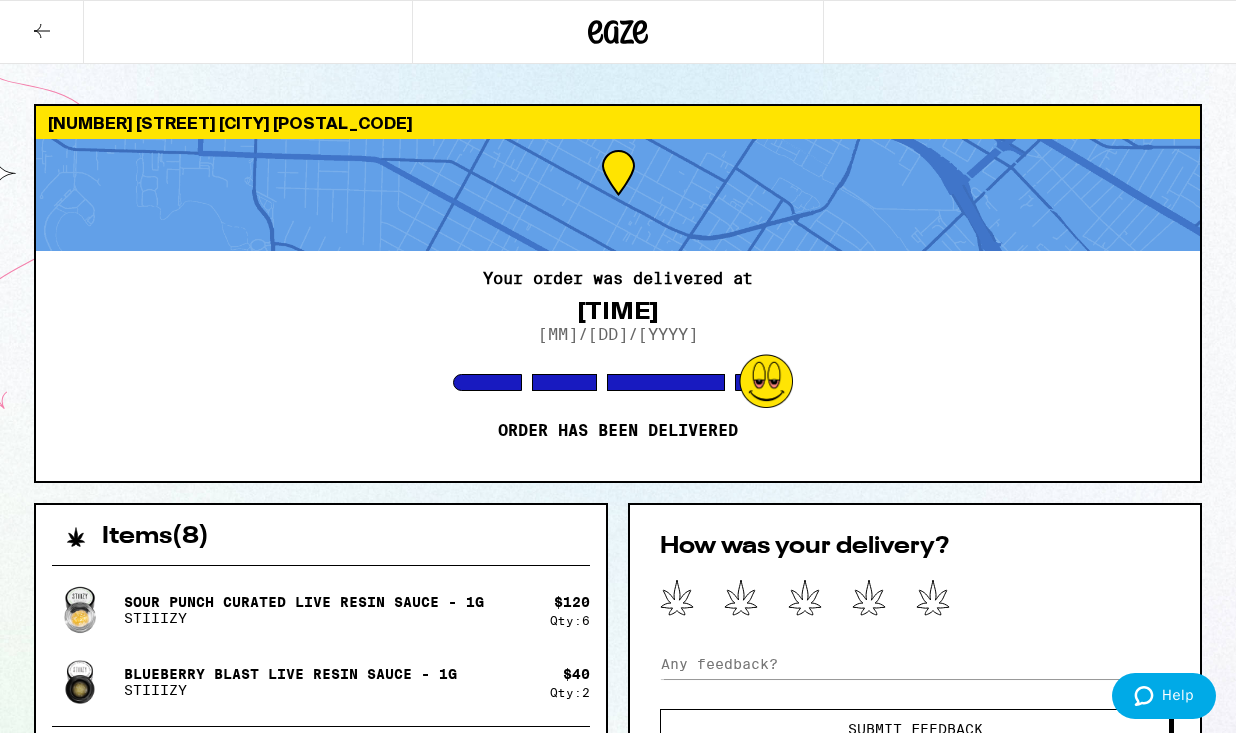 click 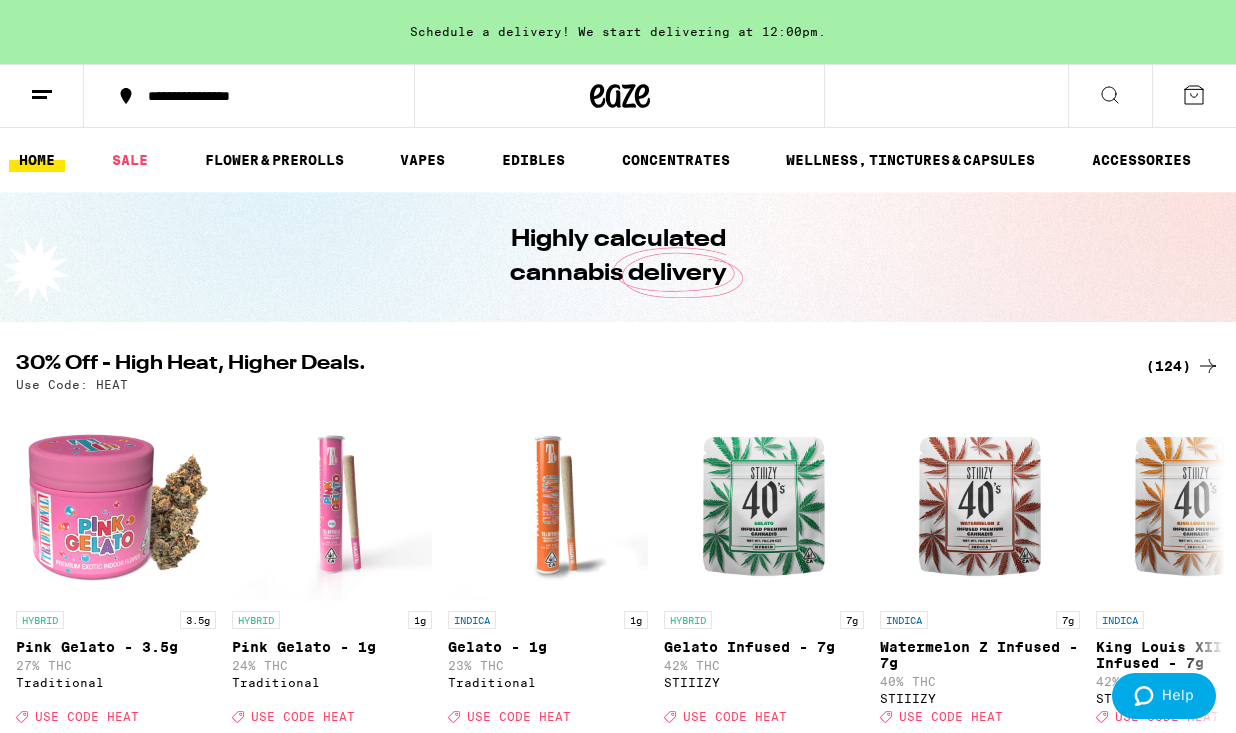 scroll, scrollTop: 0, scrollLeft: 0, axis: both 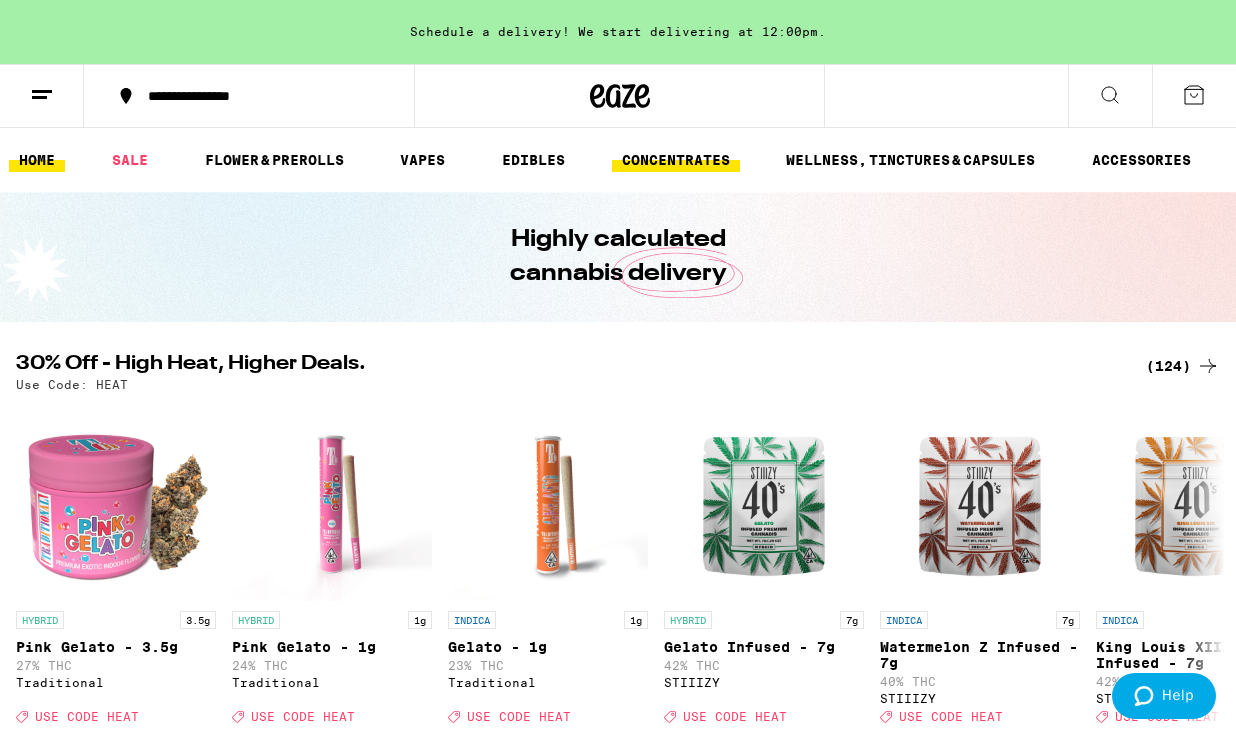 click on "CONCENTRATES" at bounding box center [676, 160] 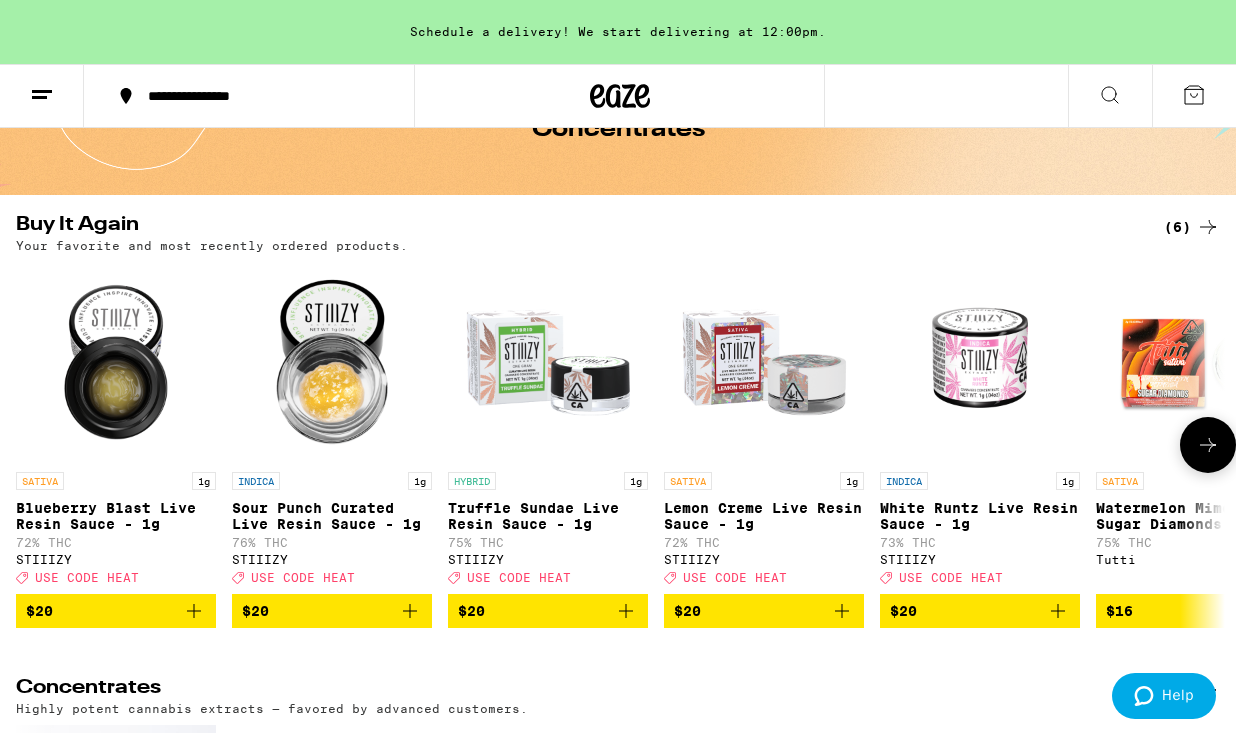 scroll, scrollTop: 137, scrollLeft: 0, axis: vertical 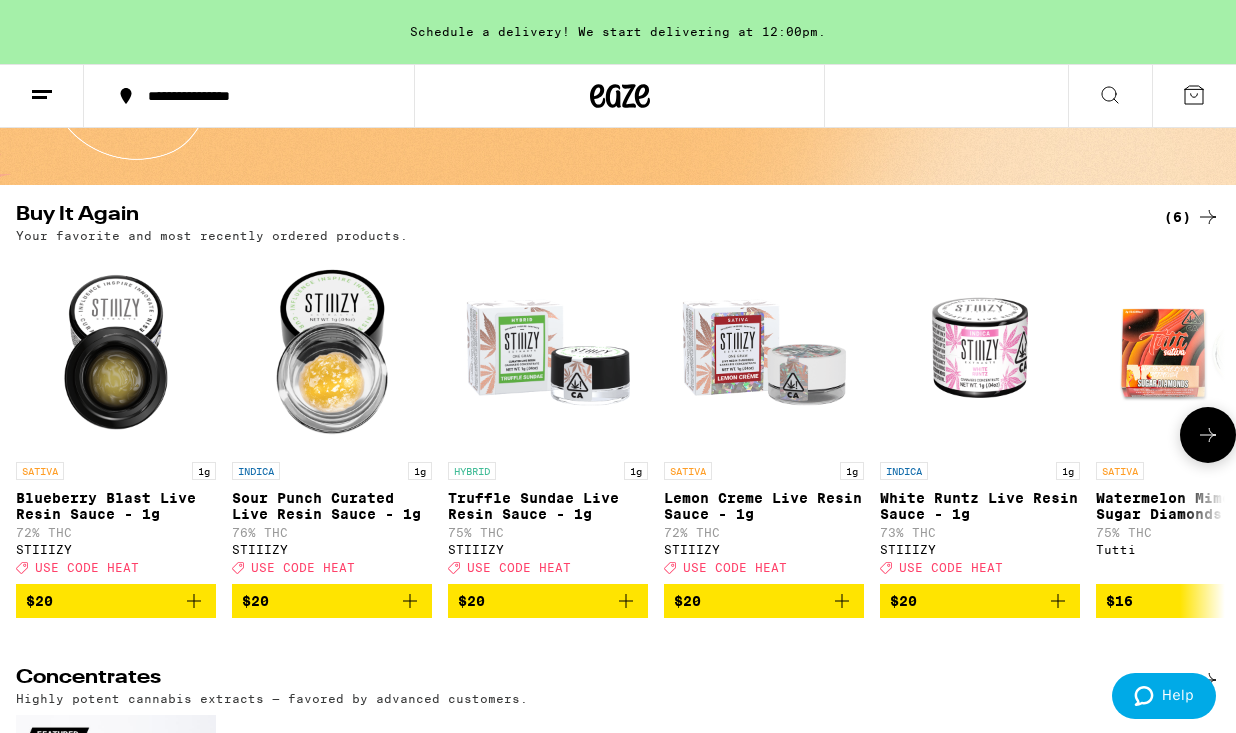 click 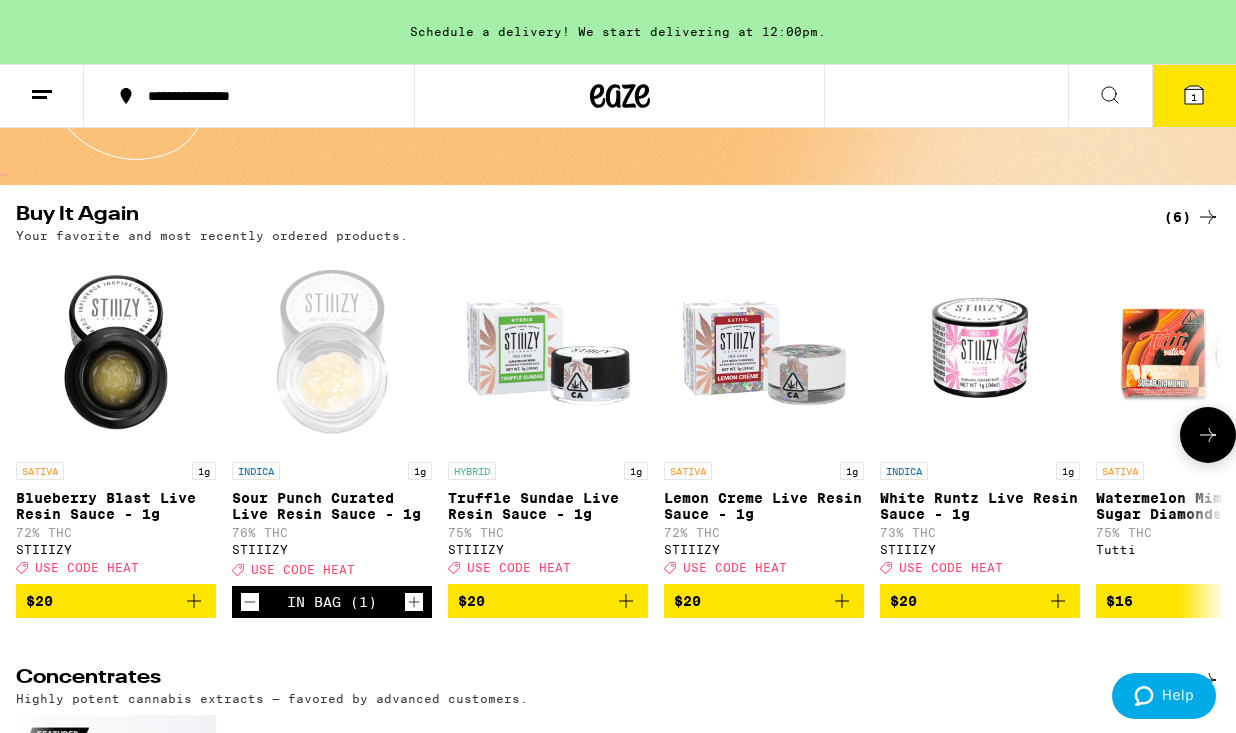 click 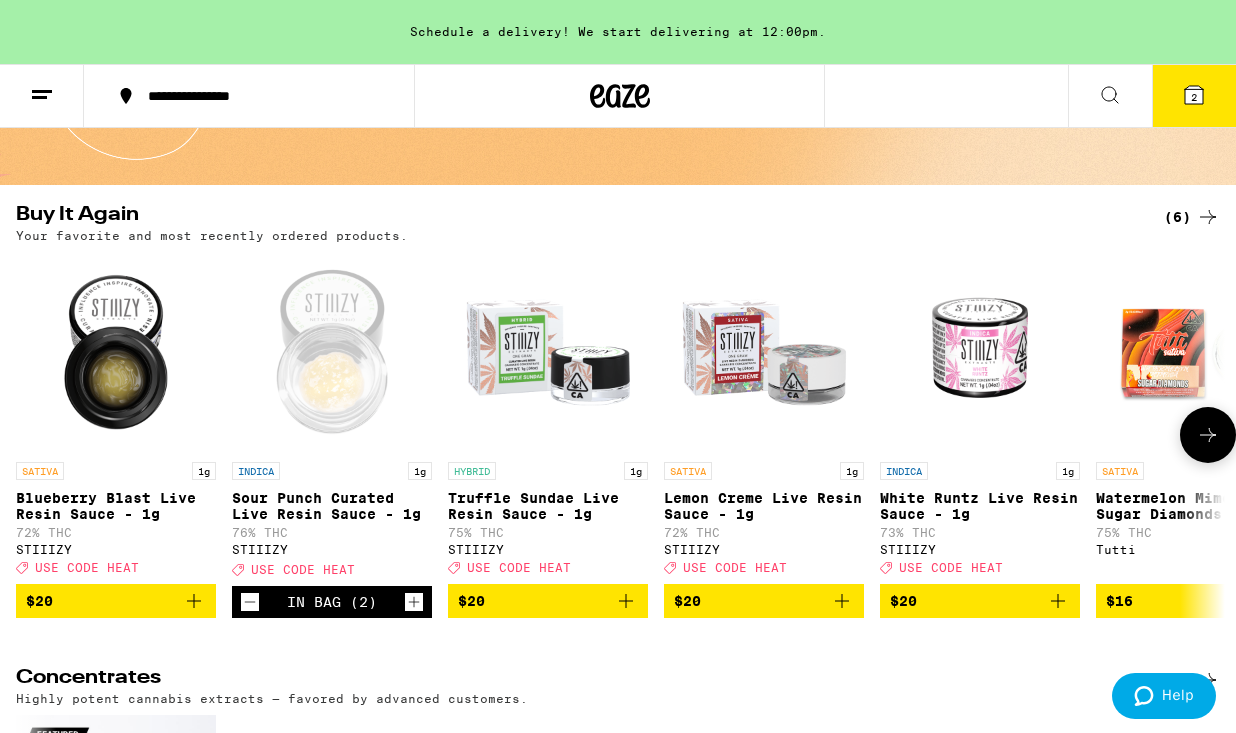 click 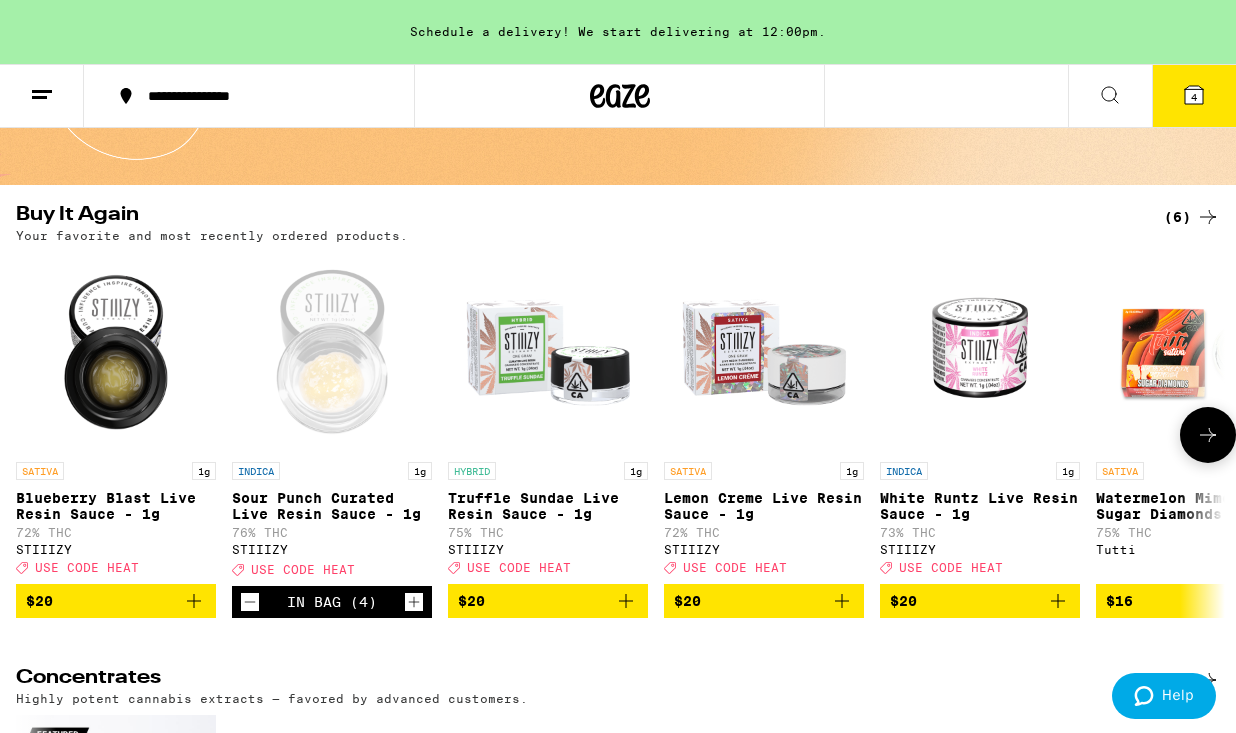 click 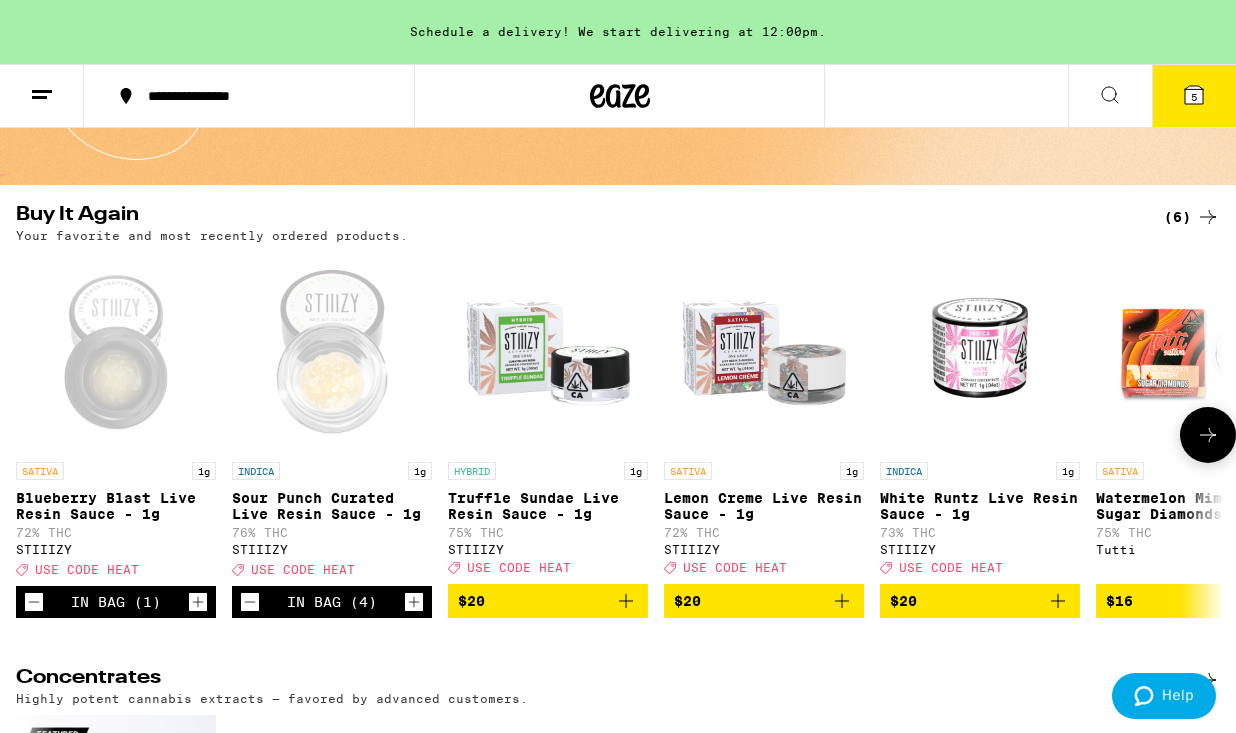 click 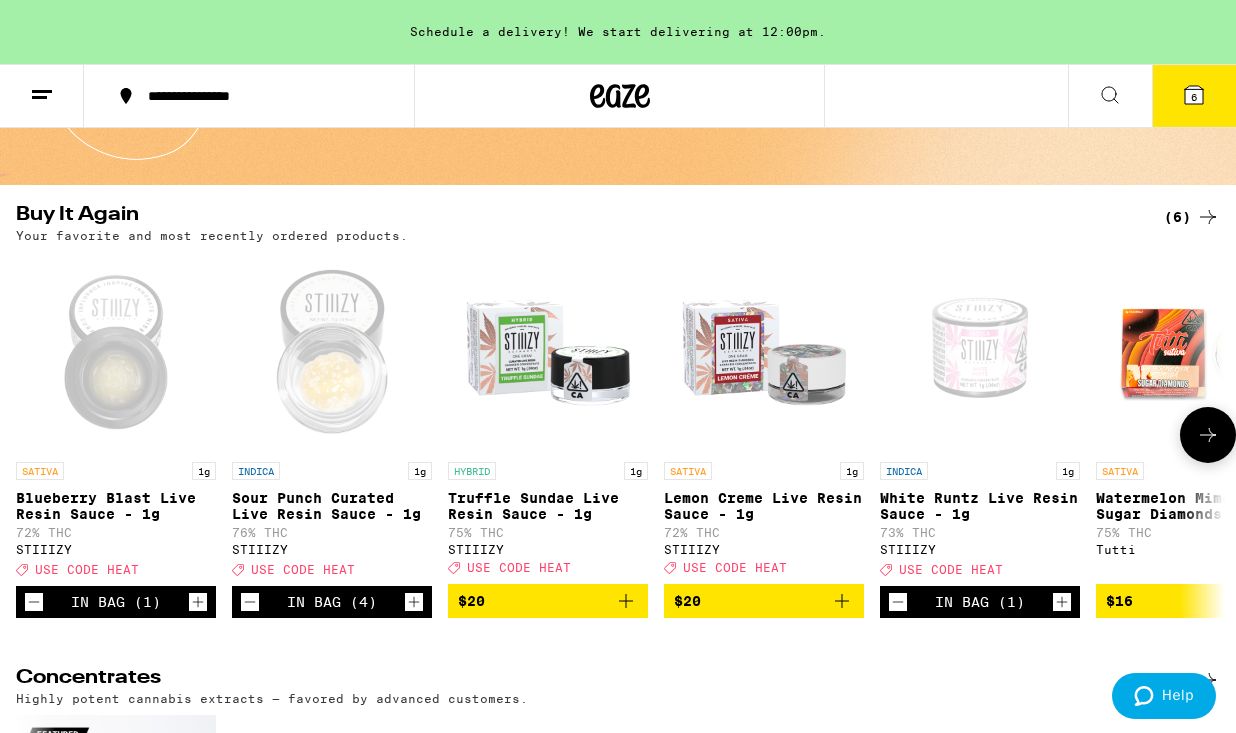 click 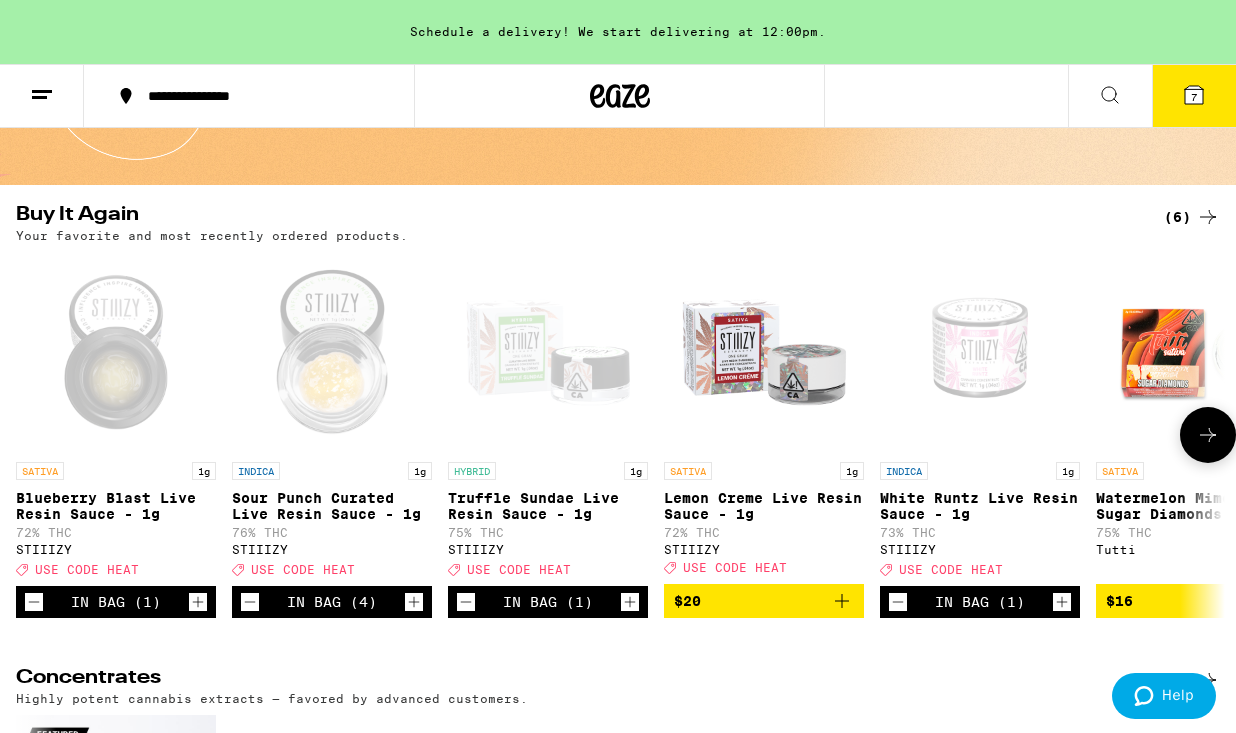 click 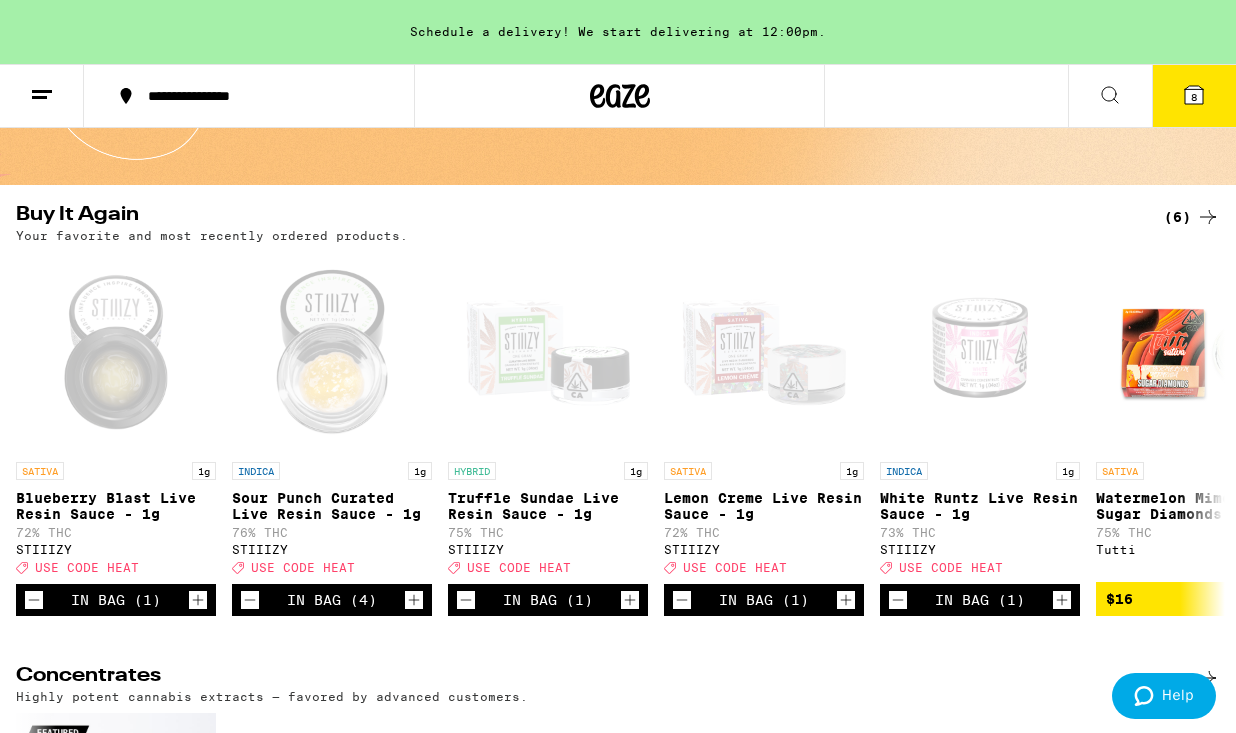 click on "8" at bounding box center [1194, 97] 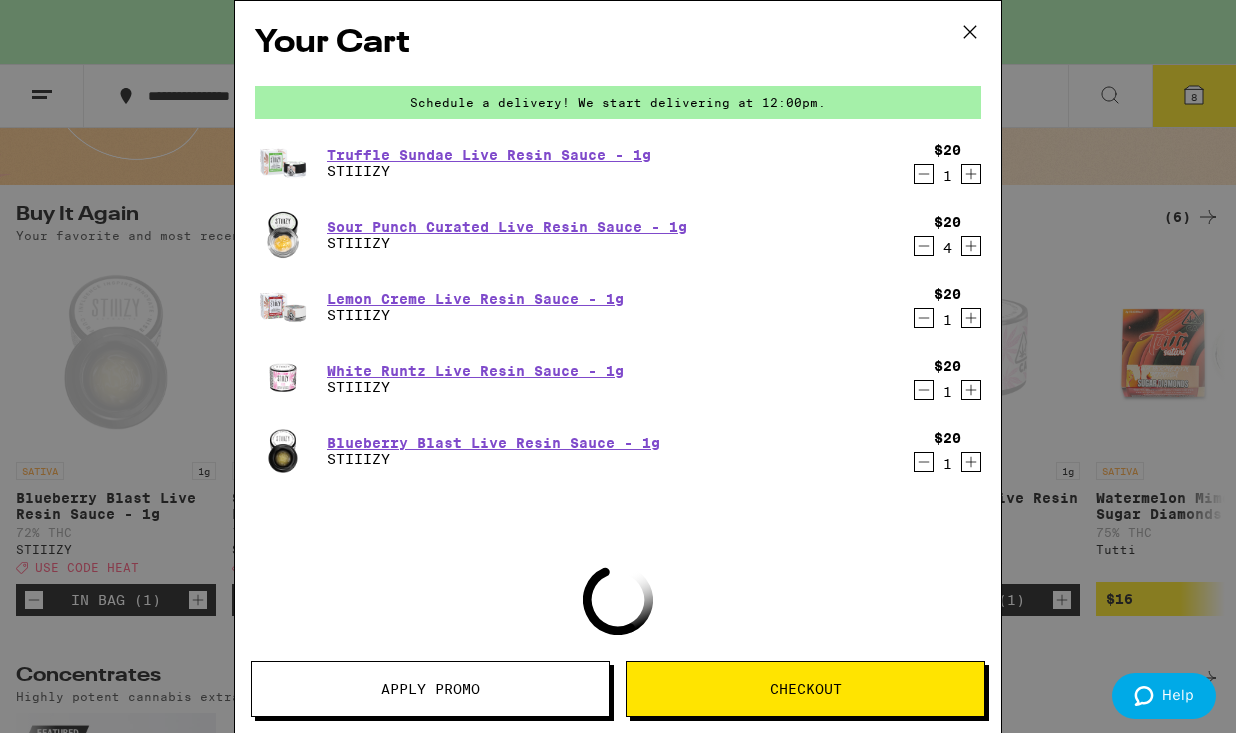 click on "Checkout" at bounding box center (805, 689) 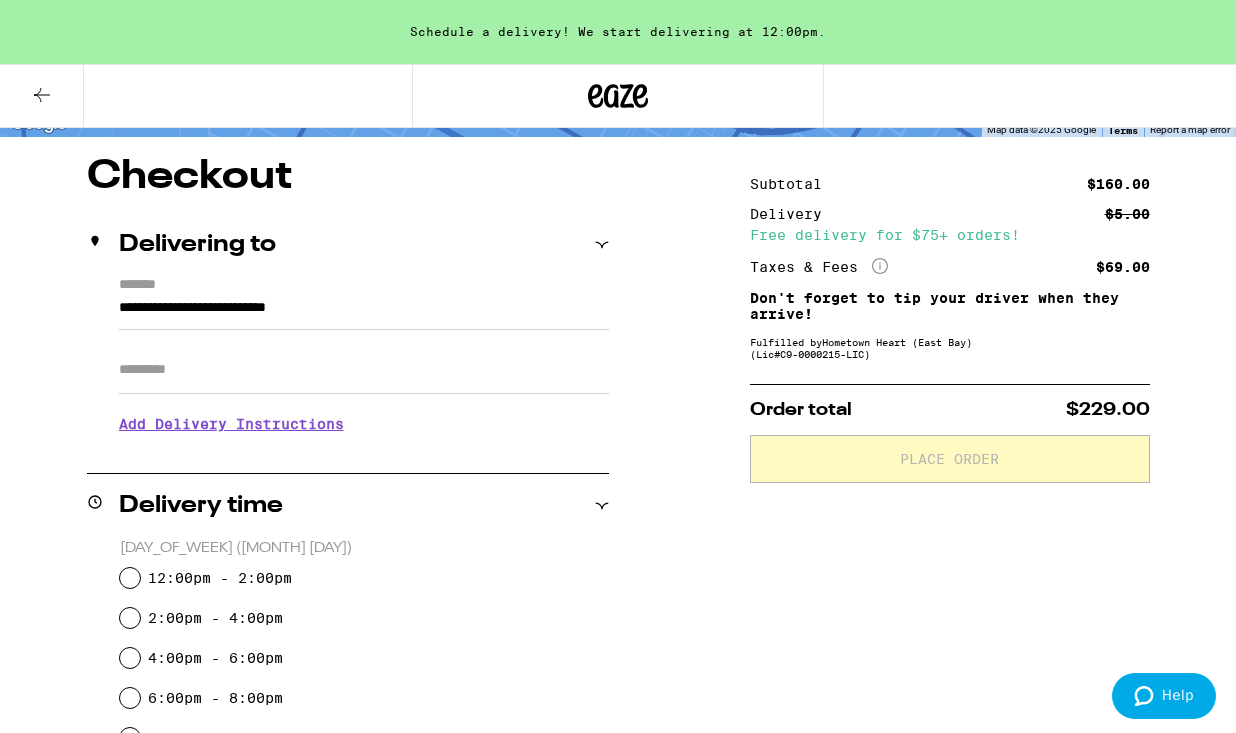 scroll, scrollTop: 153, scrollLeft: 0, axis: vertical 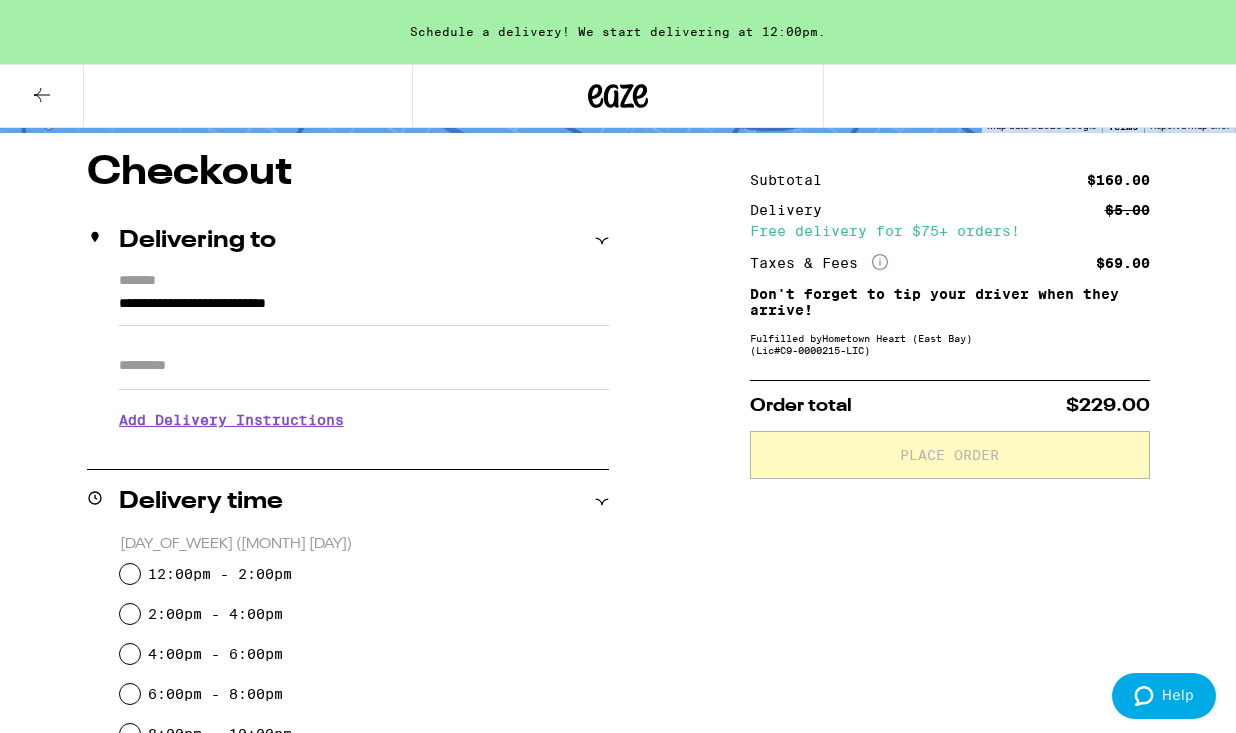 click on "12:00pm - 2:00pm" at bounding box center [364, 574] 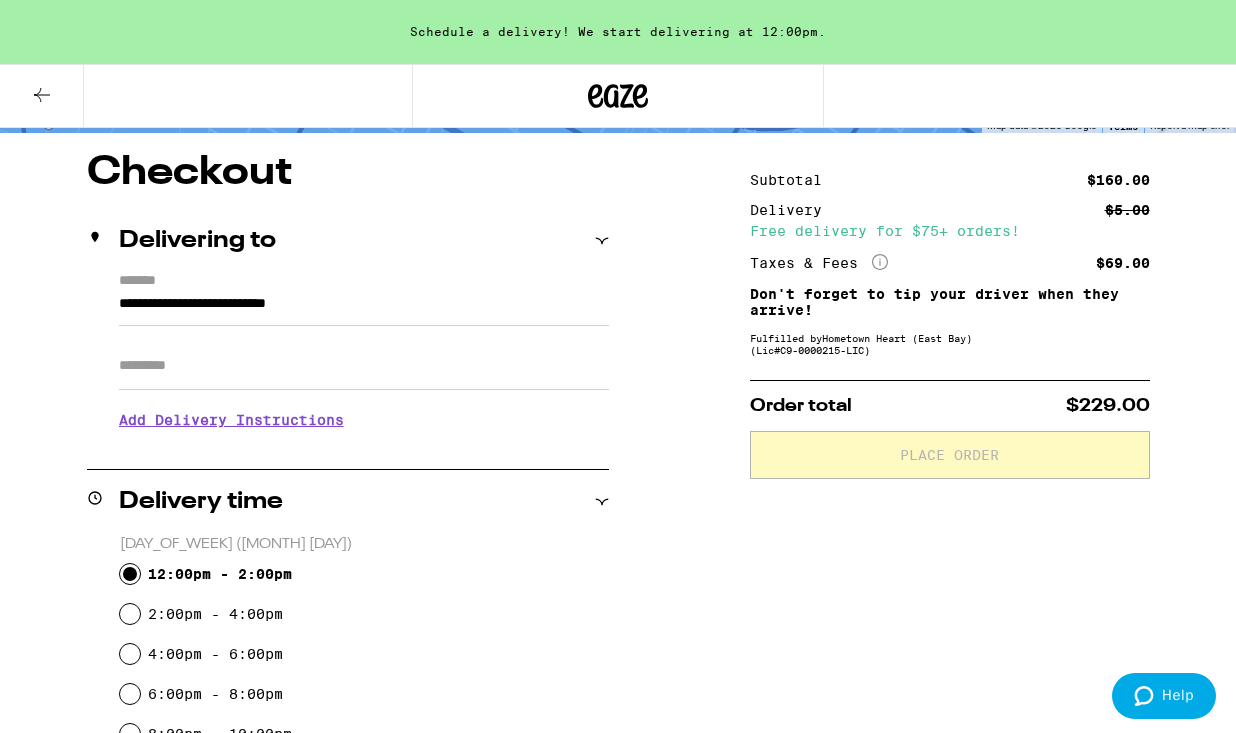 click on "12:00pm - 2:00pm" at bounding box center [130, 574] 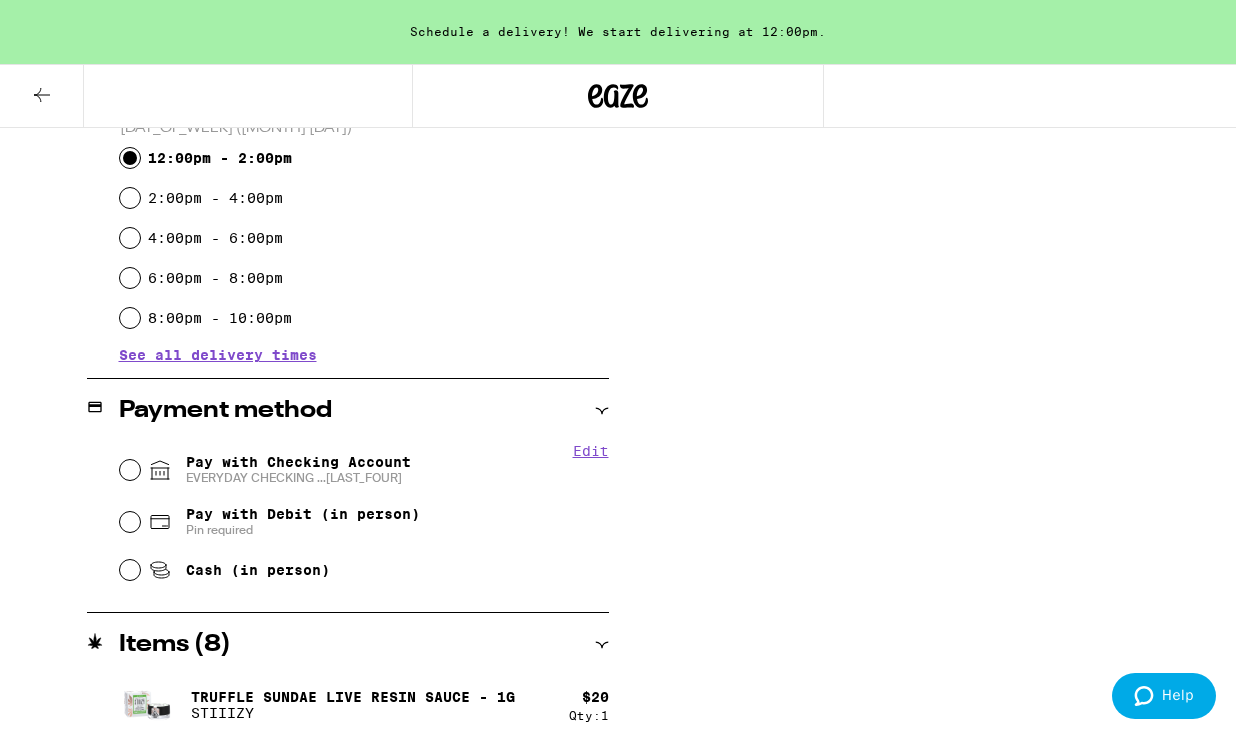 scroll, scrollTop: 619, scrollLeft: 0, axis: vertical 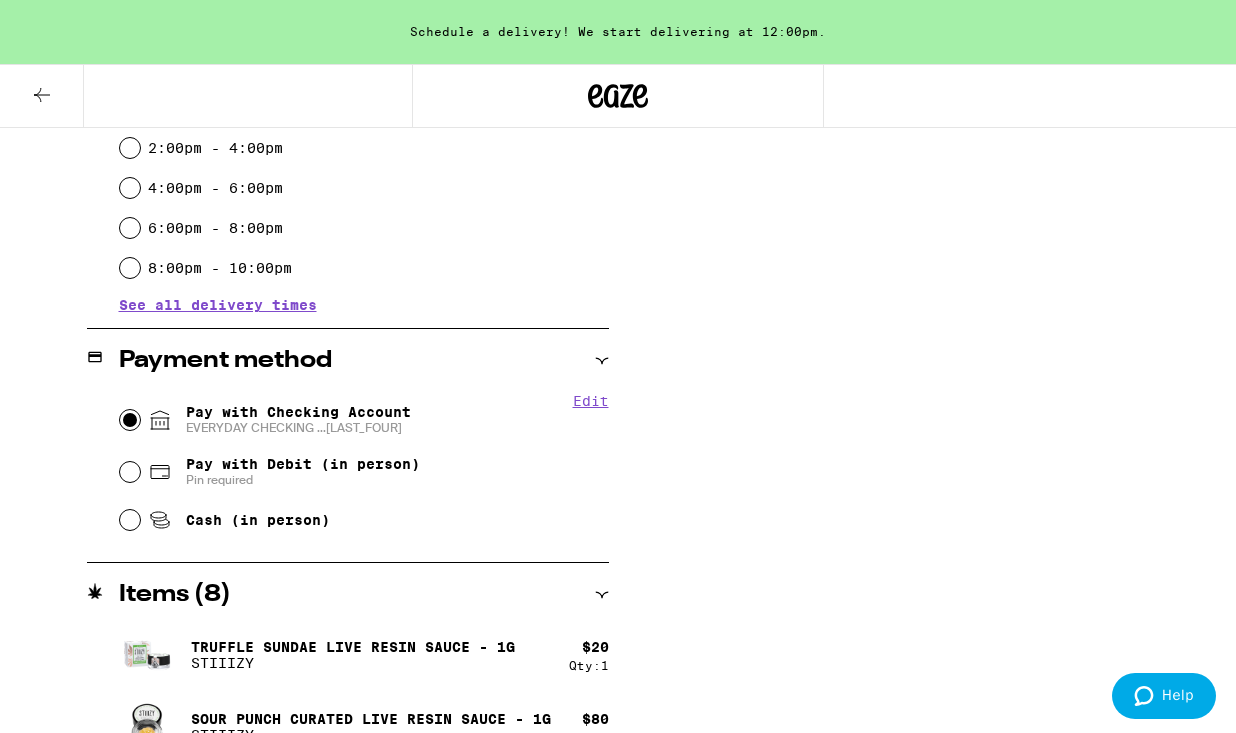 click on "Pay with Checking Account EVERYDAY CHECKING ...[LAST_FOUR]" at bounding box center [130, 420] 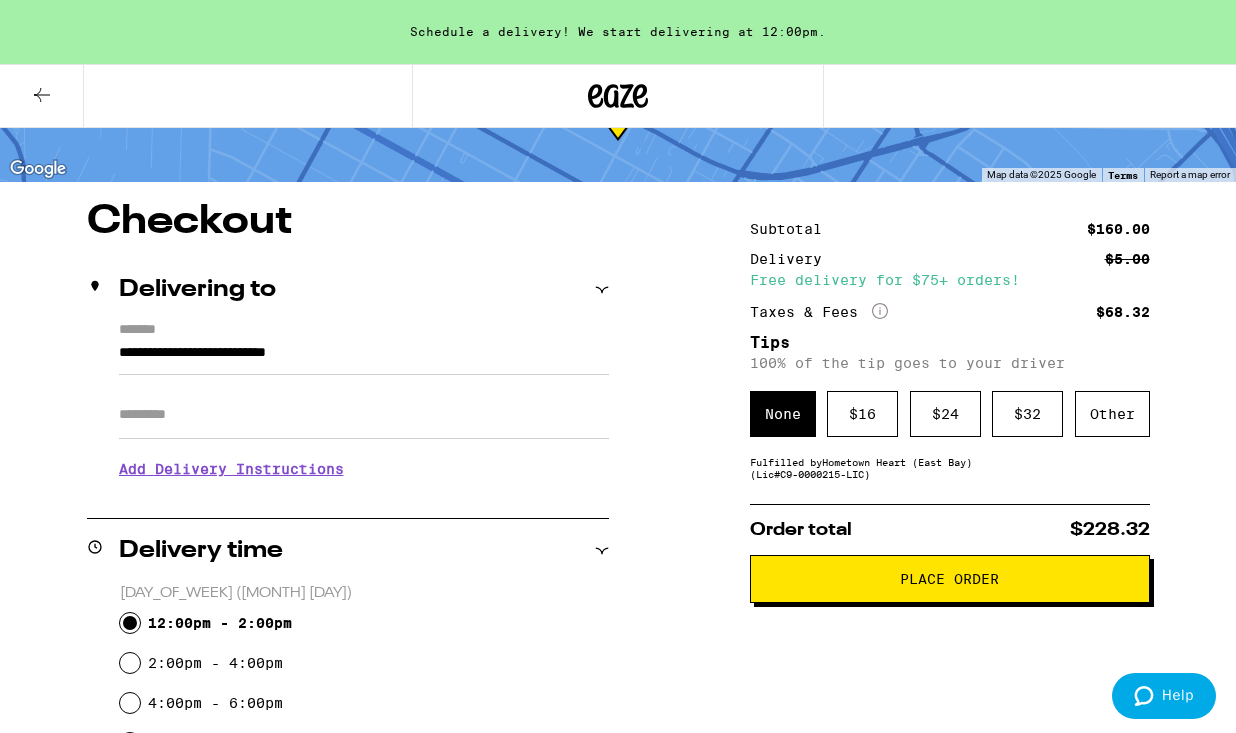 scroll, scrollTop: 127, scrollLeft: 0, axis: vertical 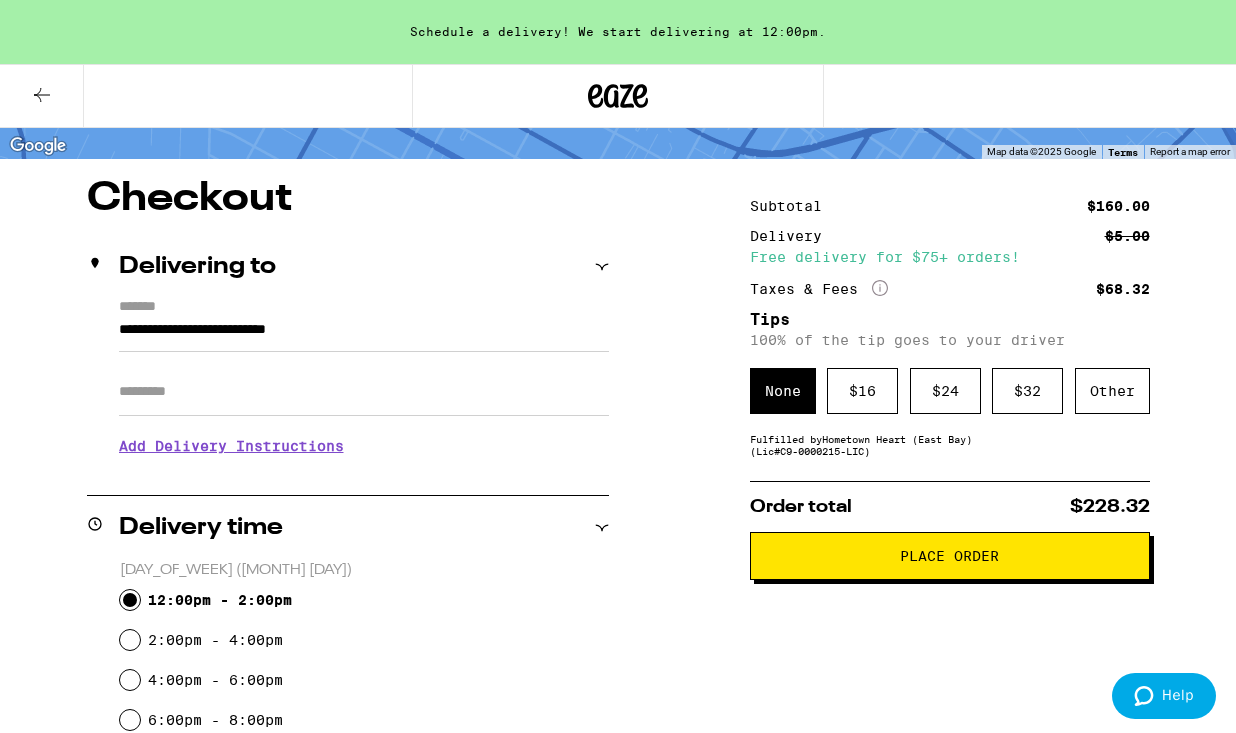 click on "Place Order" at bounding box center (949, 556) 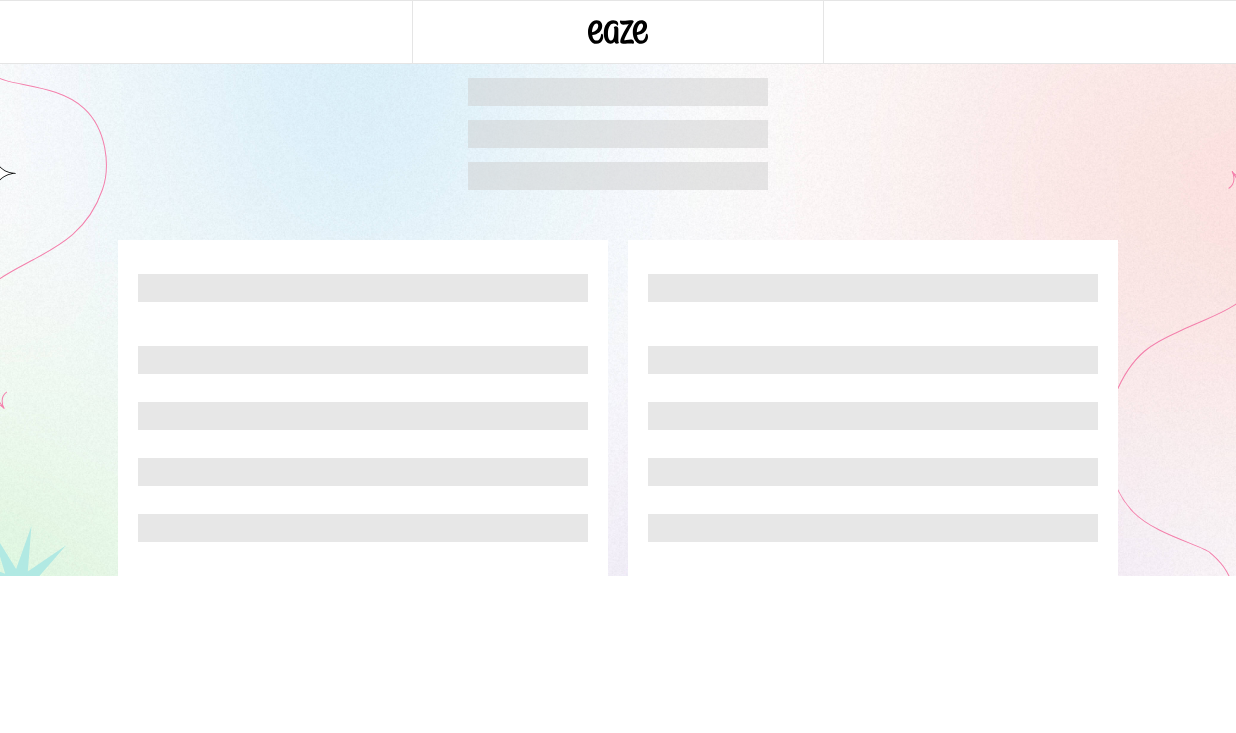 scroll, scrollTop: 0, scrollLeft: 0, axis: both 